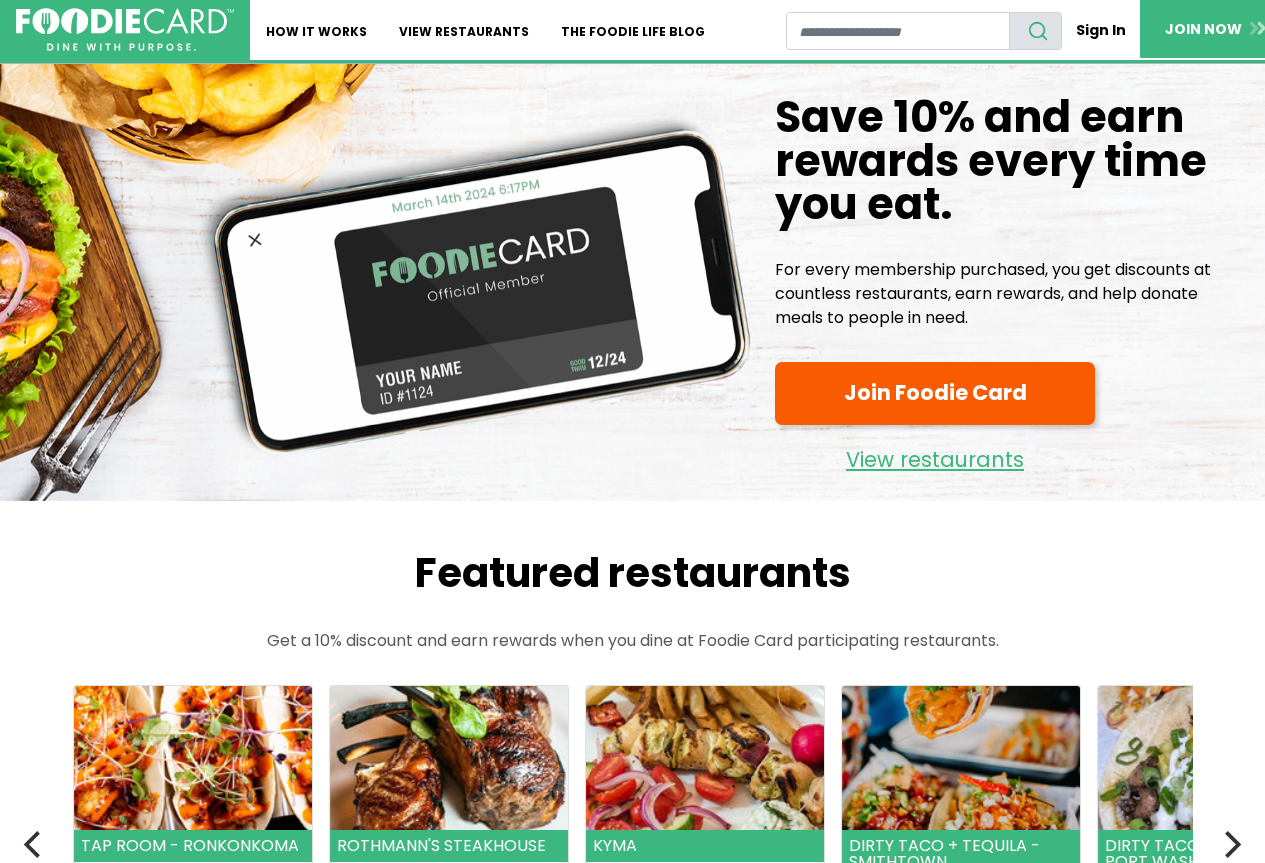 scroll, scrollTop: 0, scrollLeft: 0, axis: both 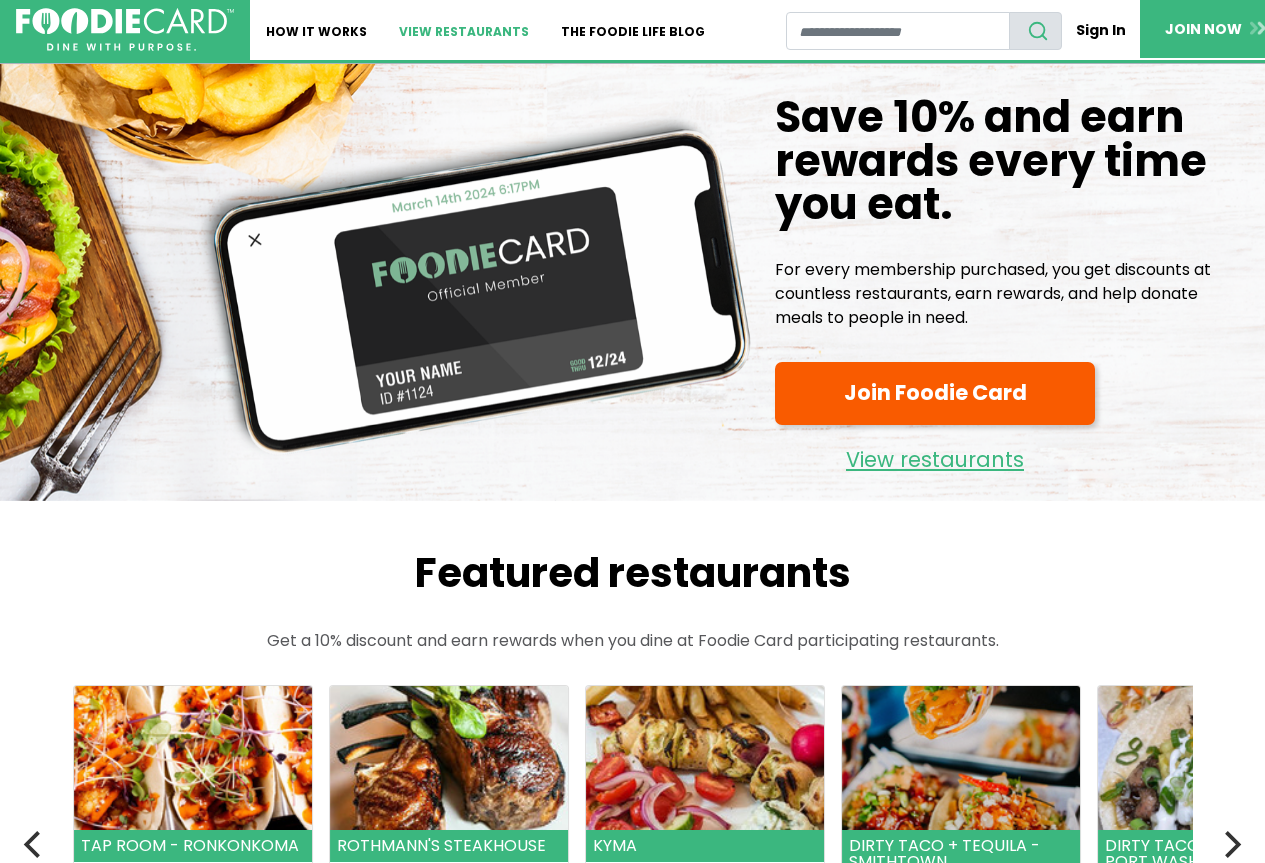 click on "View restaurants" at bounding box center [464, 30] 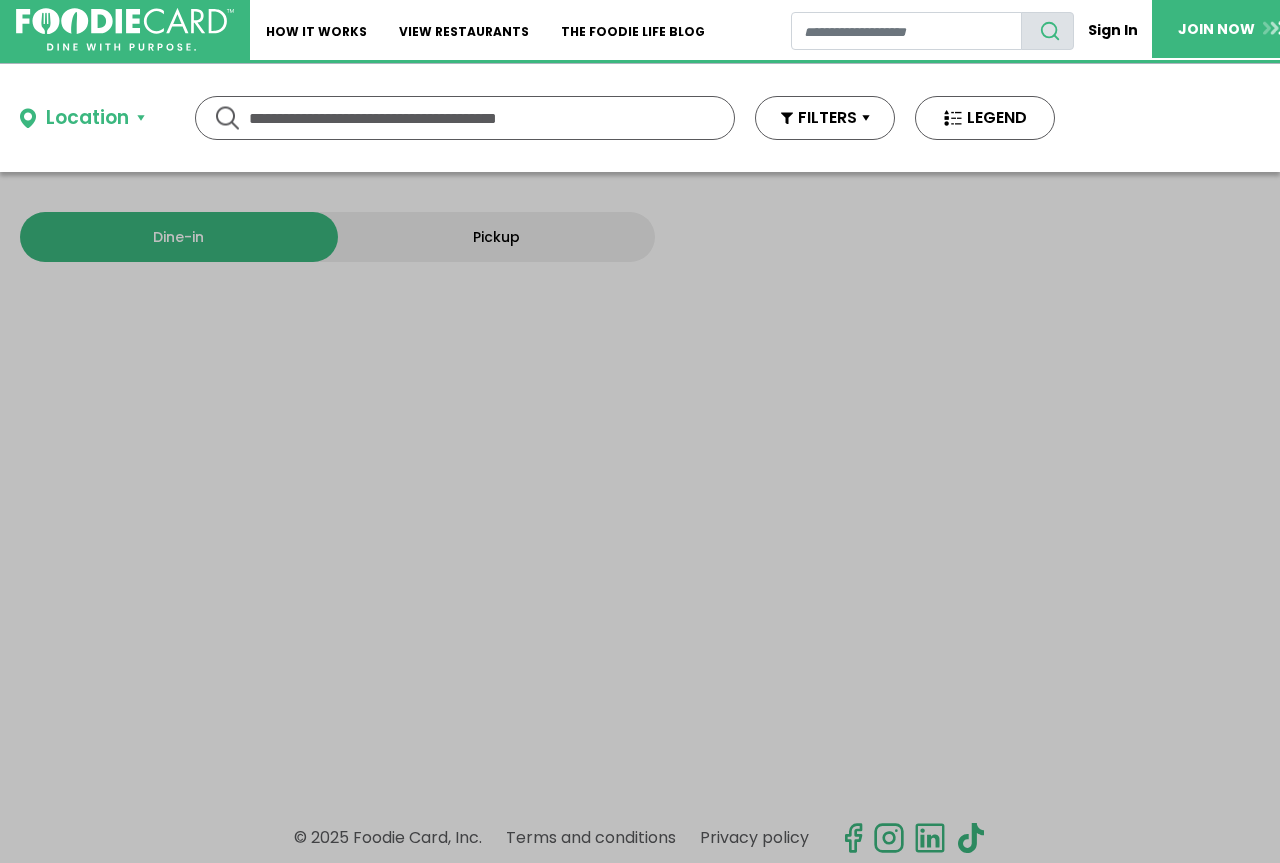 scroll, scrollTop: 0, scrollLeft: 0, axis: both 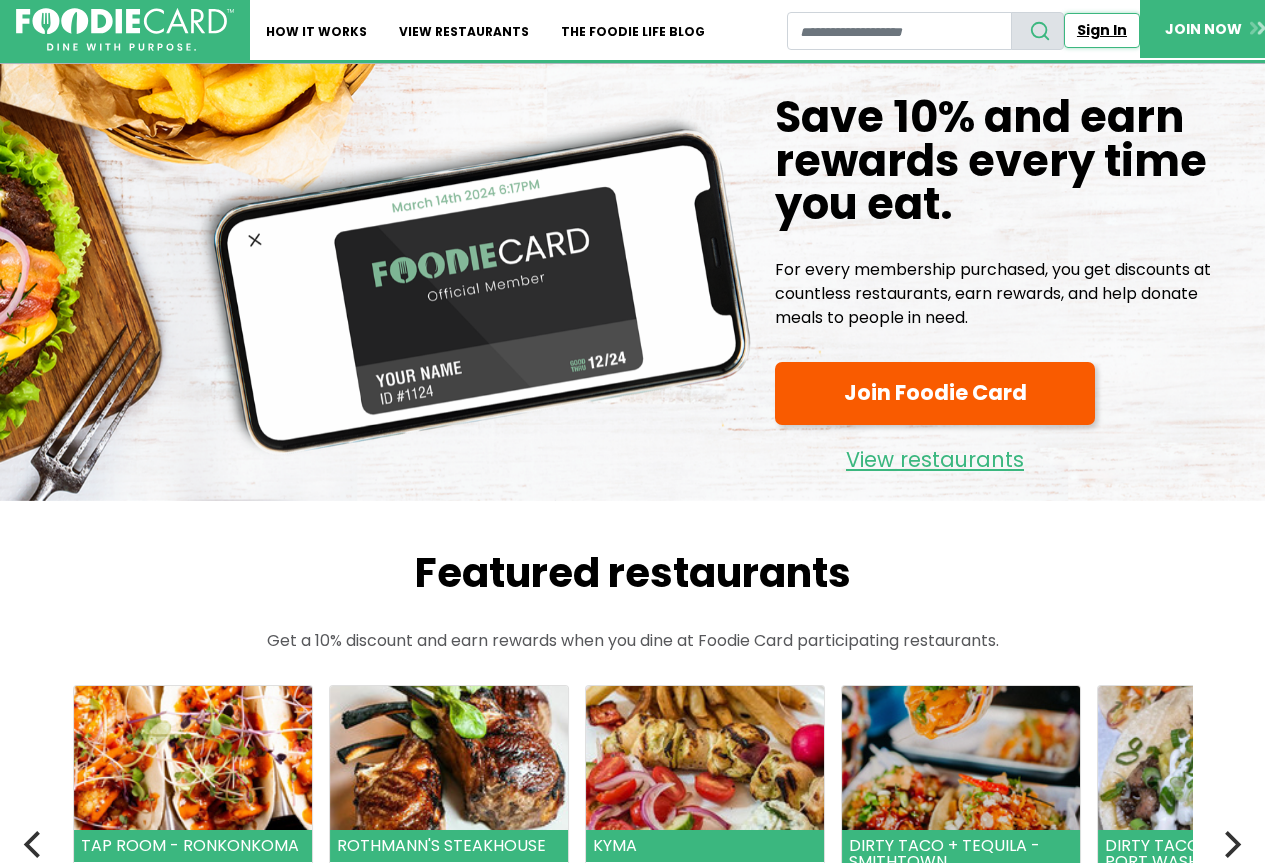 click on "Sign In" at bounding box center (1102, 30) 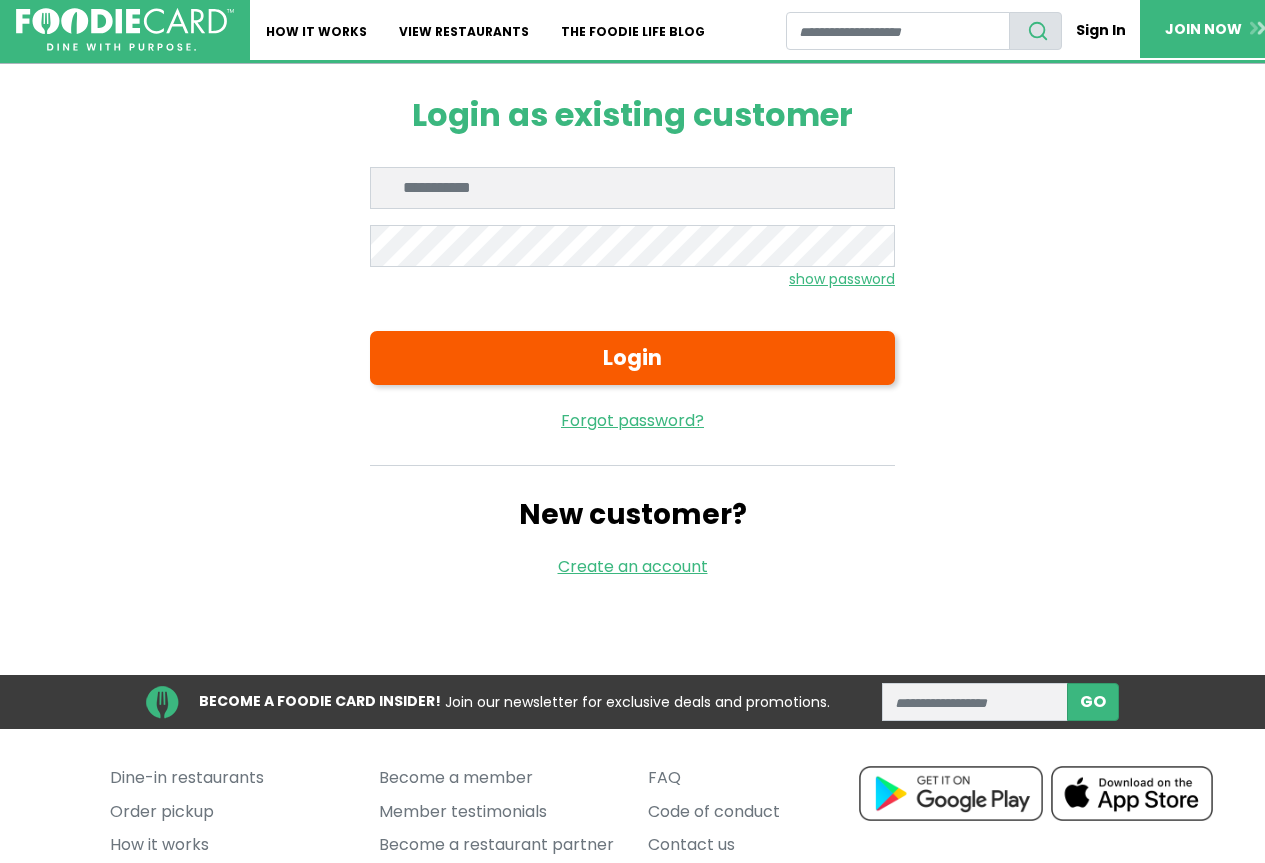scroll, scrollTop: 0, scrollLeft: 0, axis: both 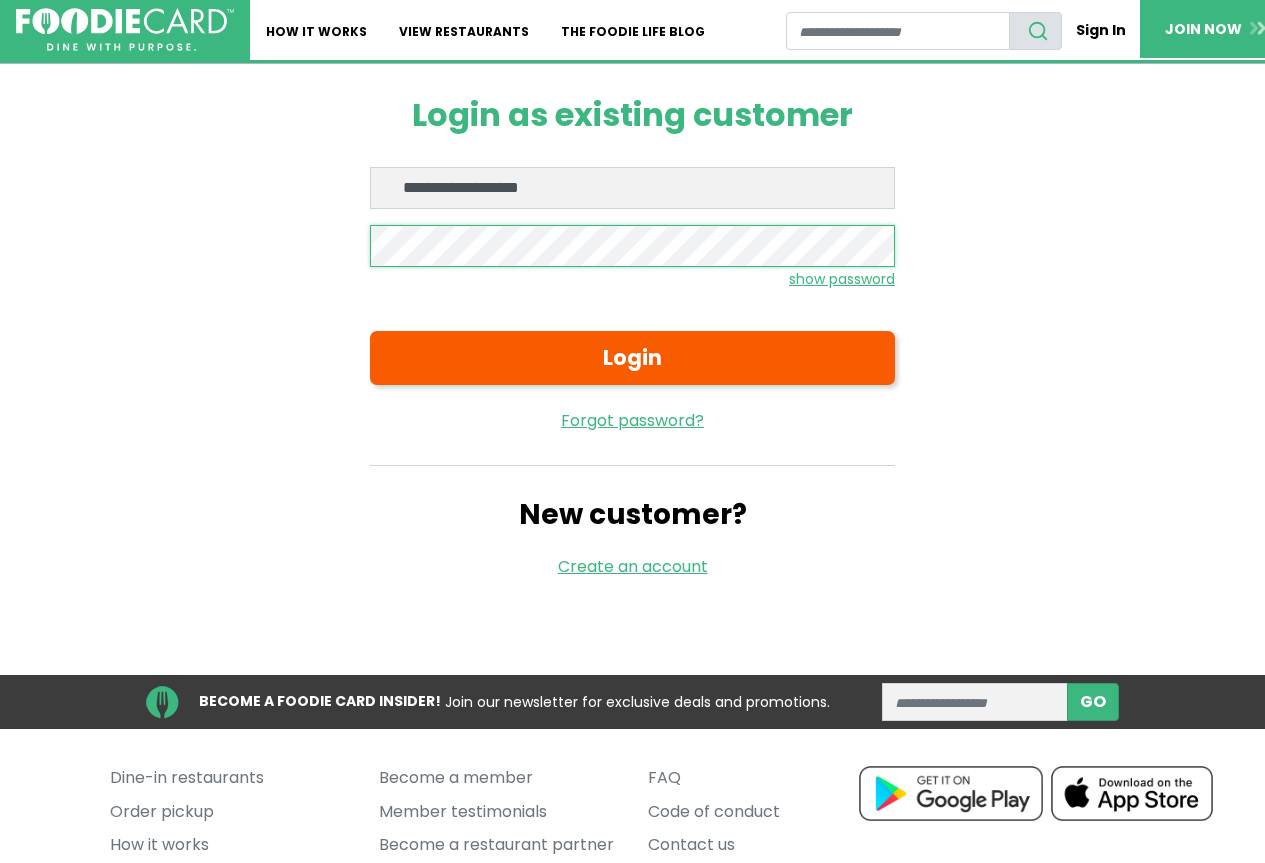 click on "Login" at bounding box center (632, 358) 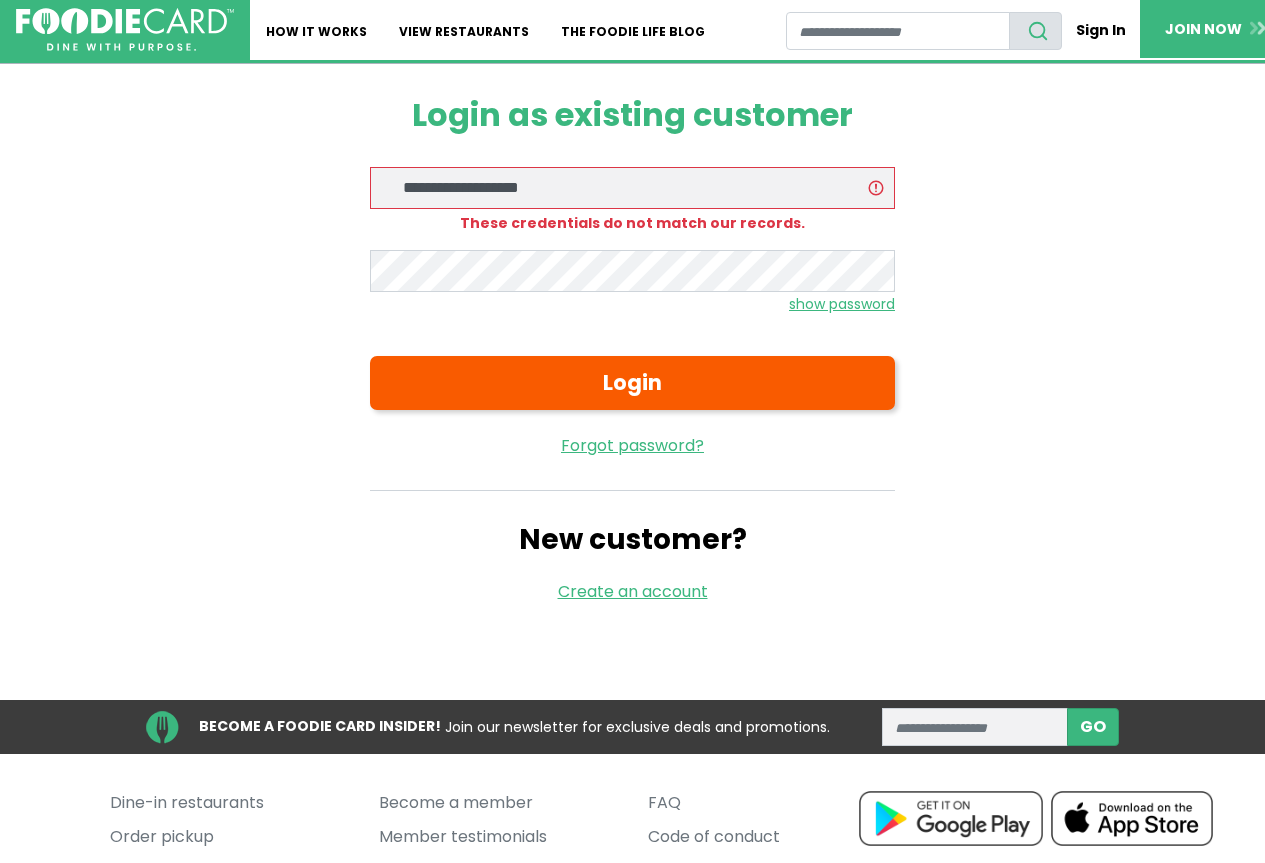 scroll, scrollTop: 0, scrollLeft: 0, axis: both 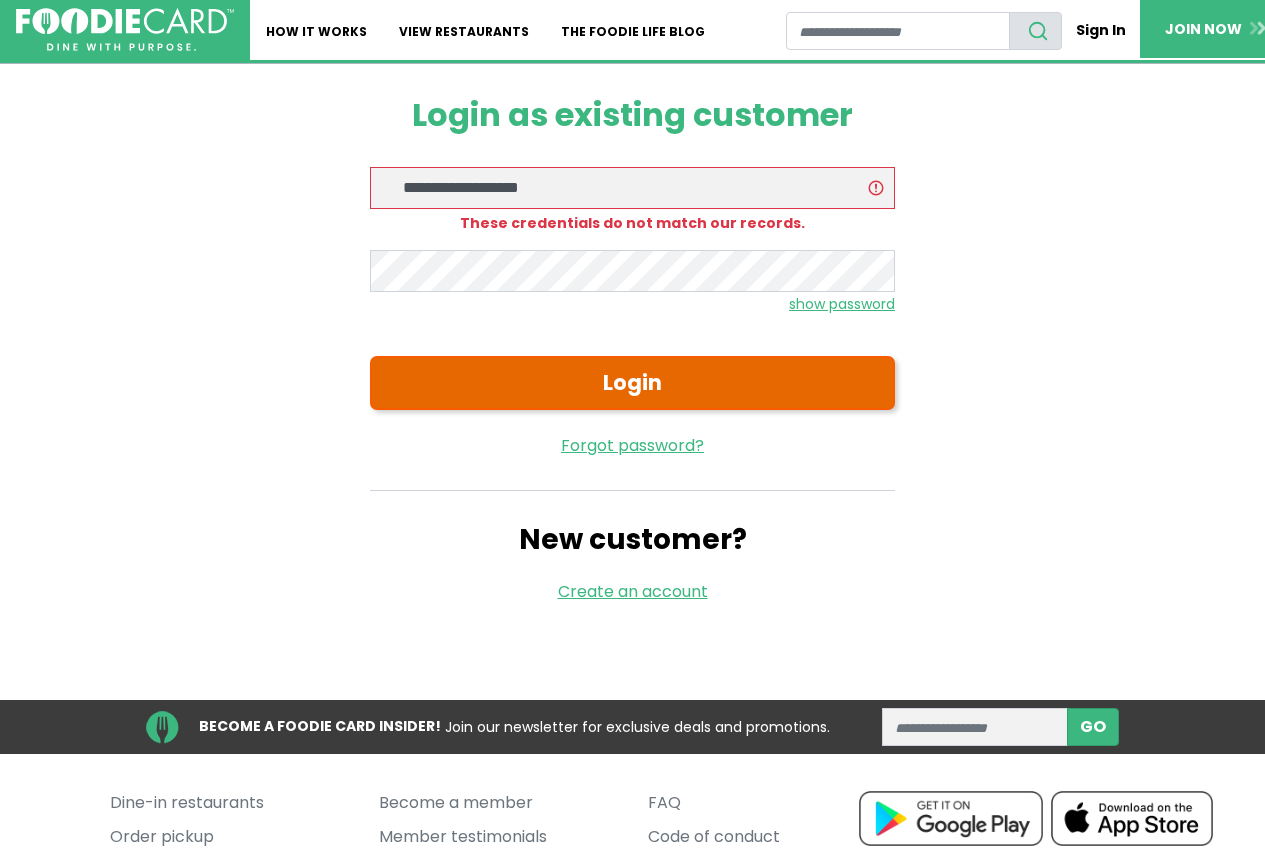 click on "Login" at bounding box center (632, 383) 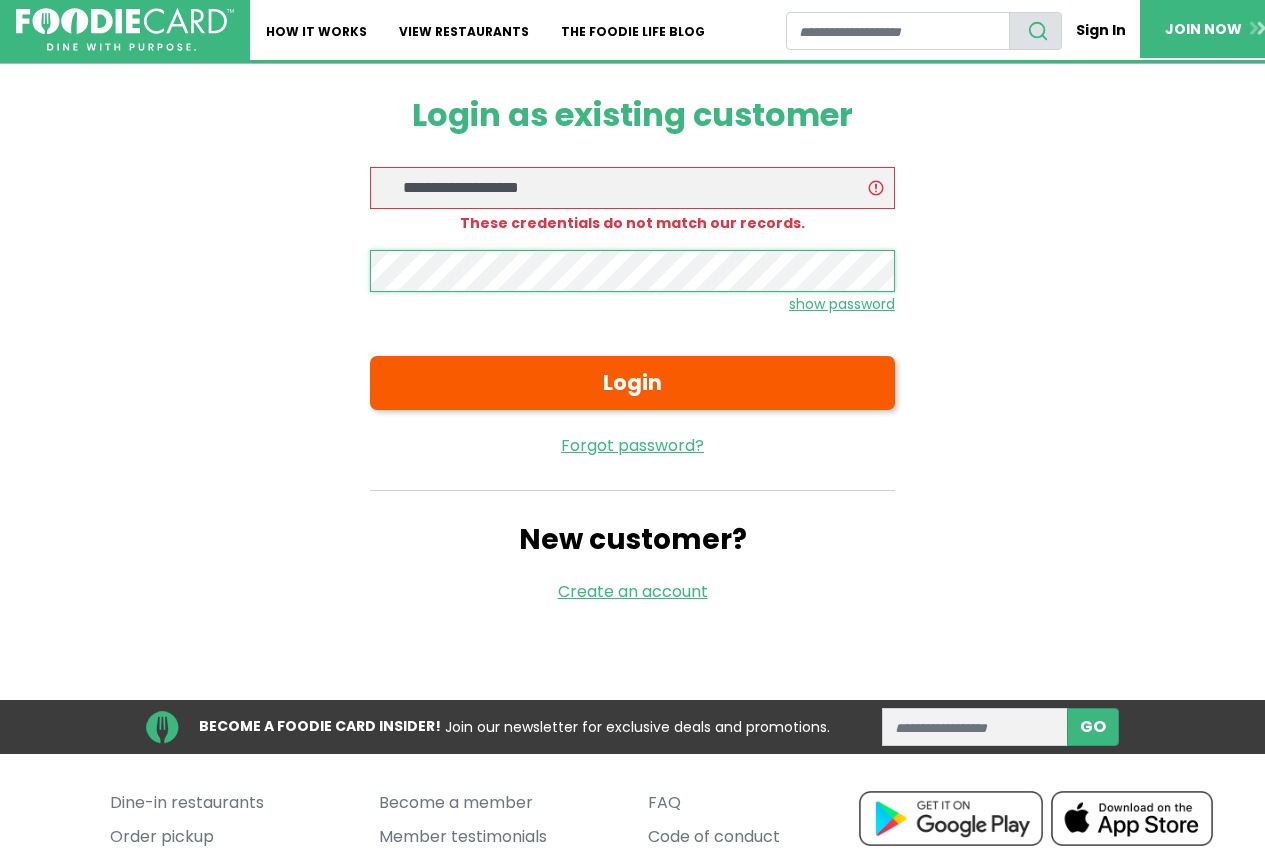 click on "Login" at bounding box center (632, 383) 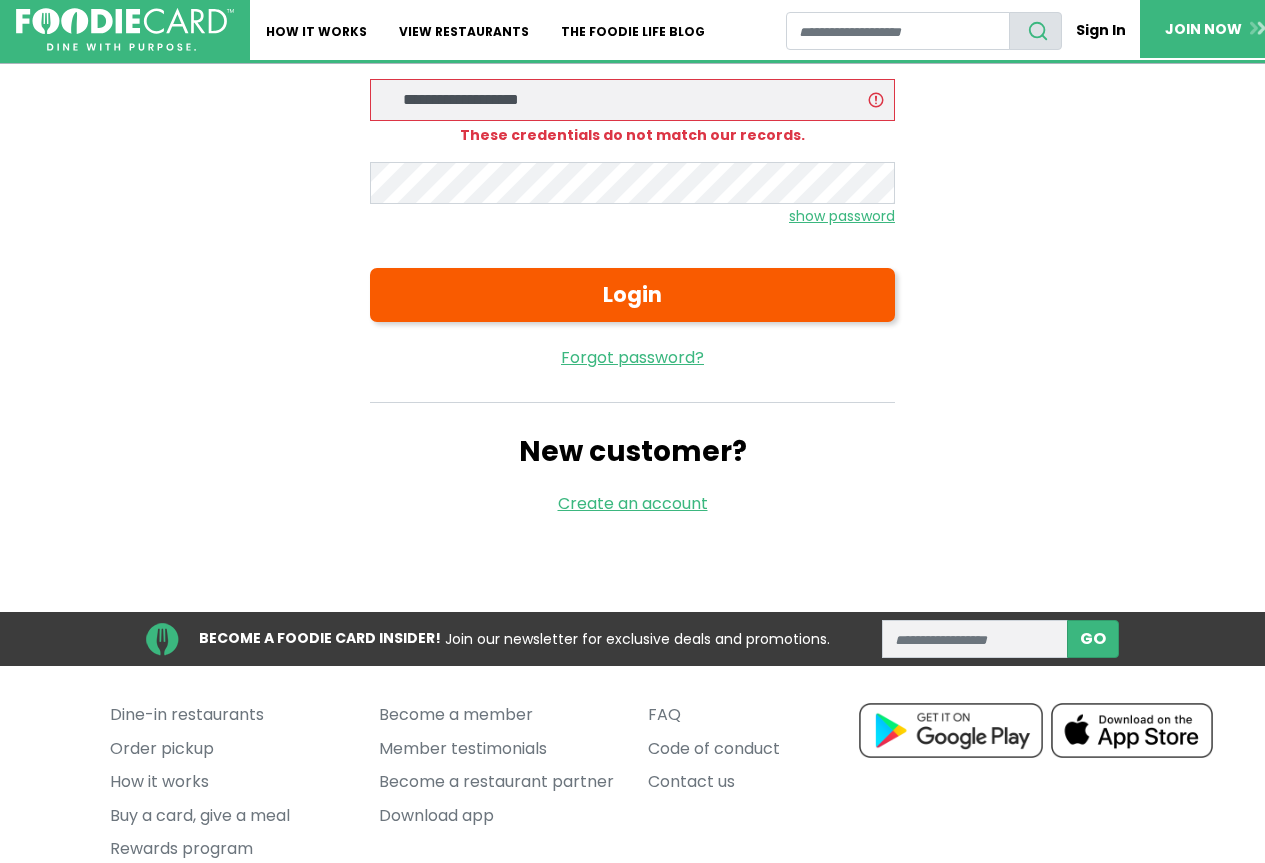 scroll, scrollTop: 0, scrollLeft: 0, axis: both 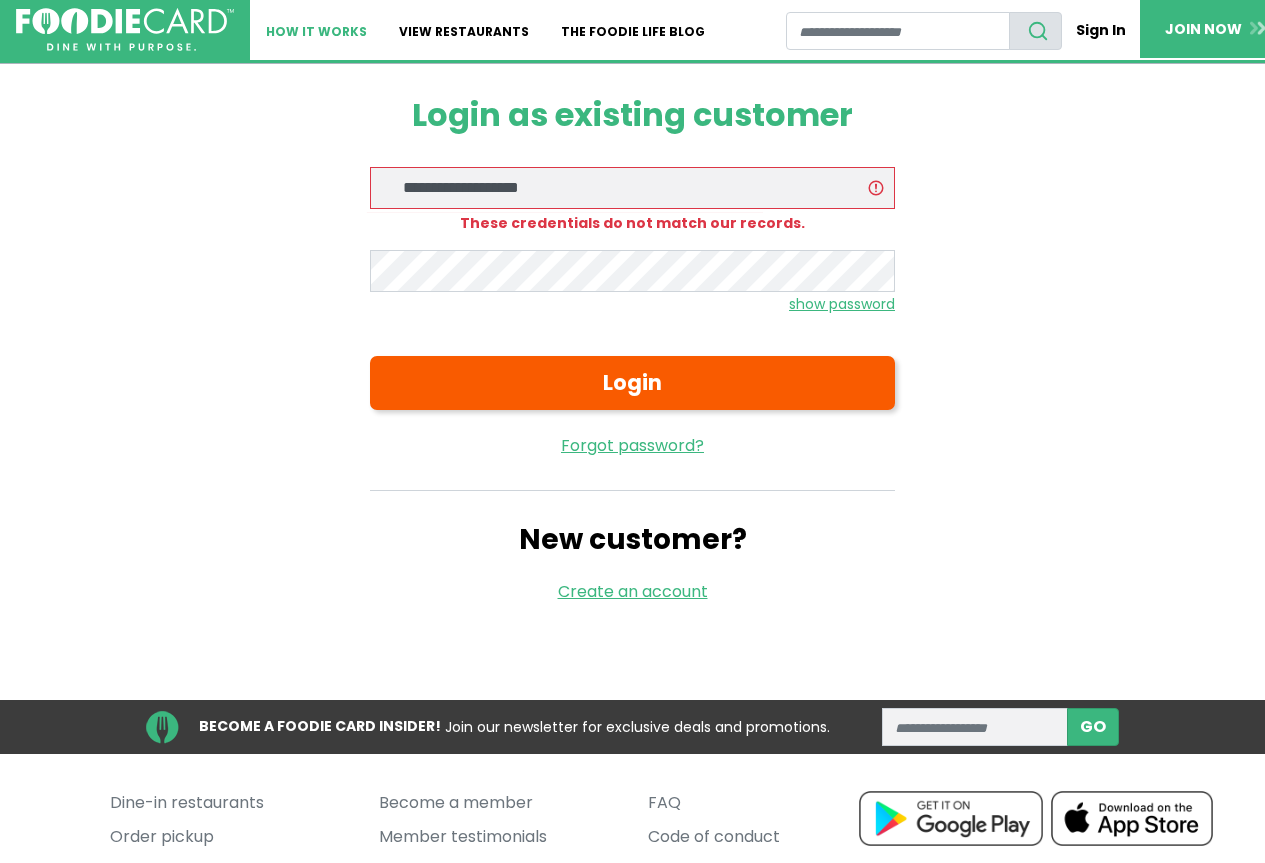 click on "How It Works" at bounding box center [316, 30] 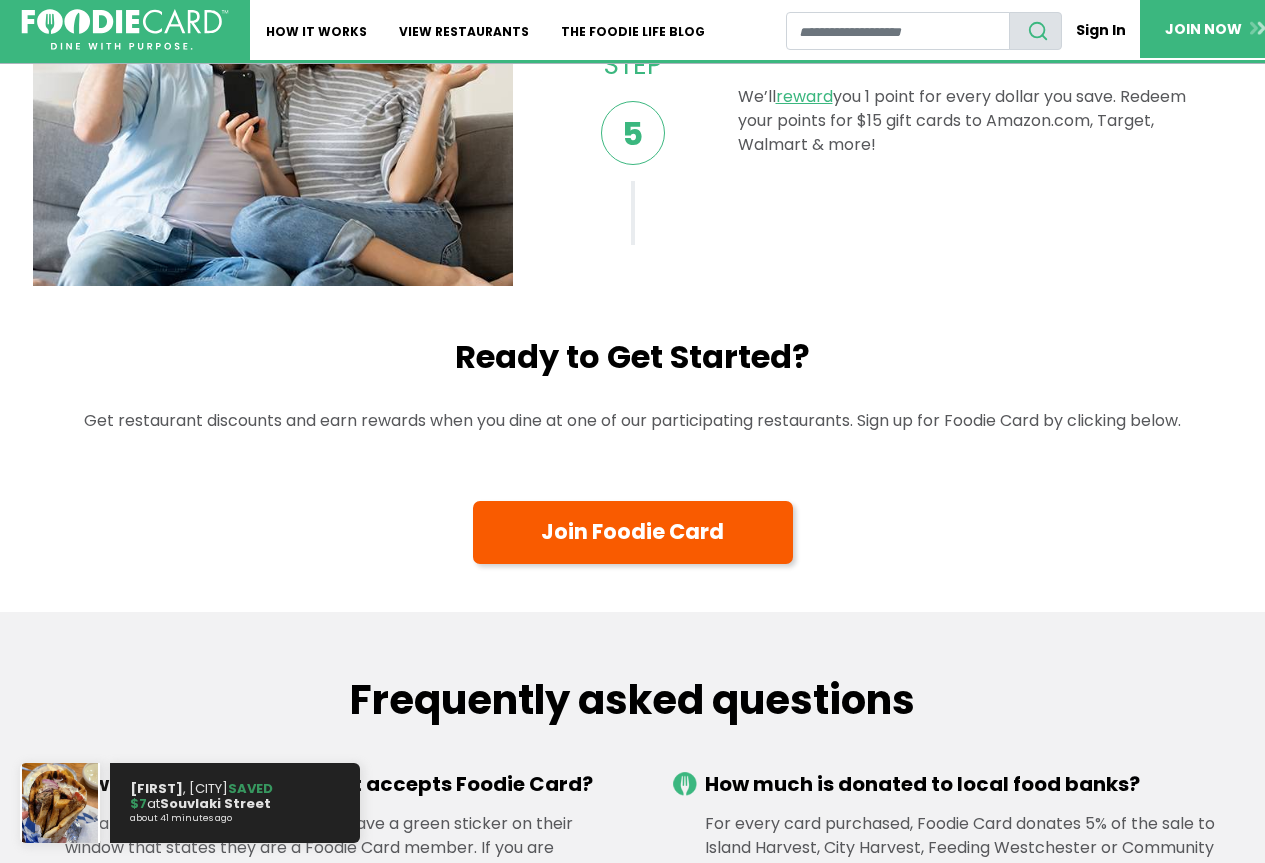 scroll, scrollTop: 1800, scrollLeft: 0, axis: vertical 